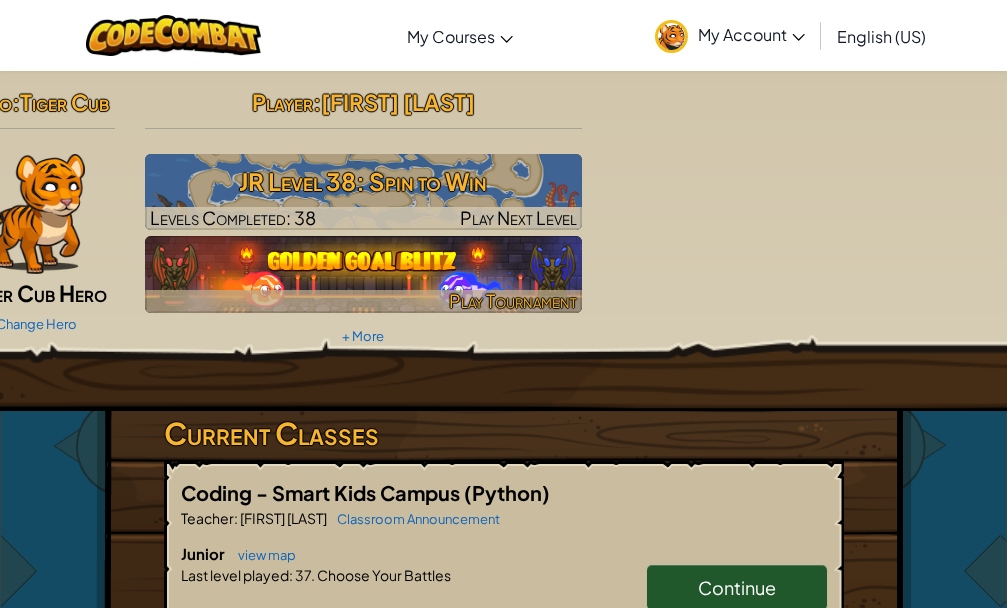 scroll, scrollTop: 0, scrollLeft: 0, axis: both 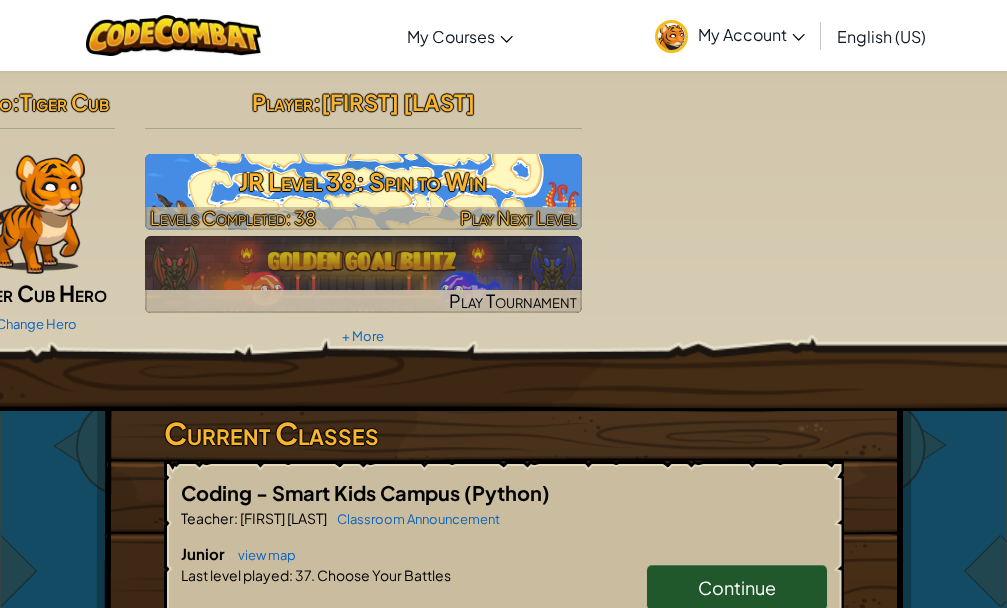 click on "JR Level 38: Spin to Win" at bounding box center (363, 181) 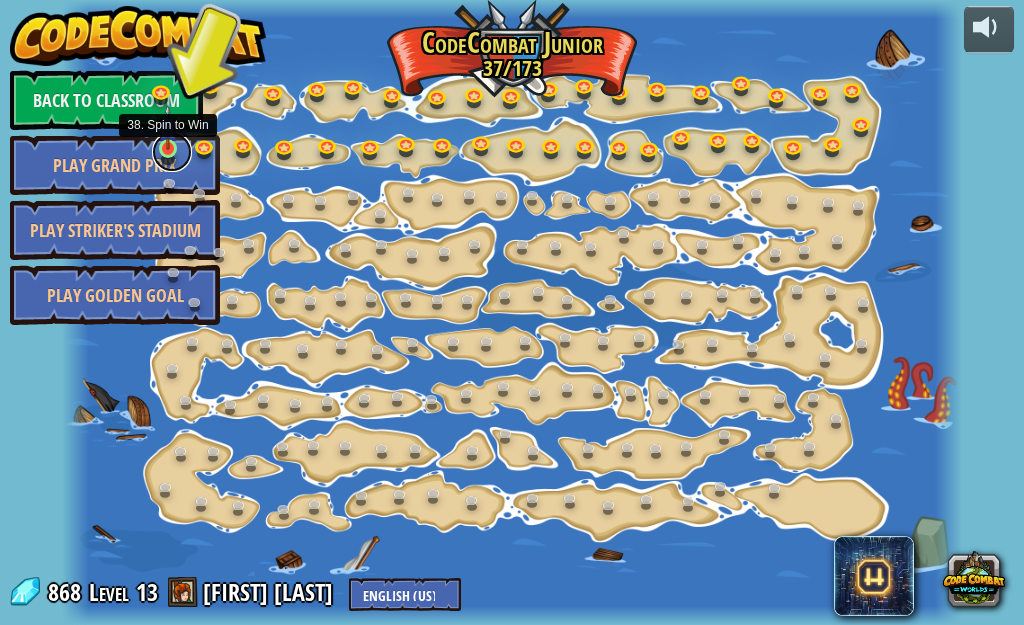 click at bounding box center (172, 152) 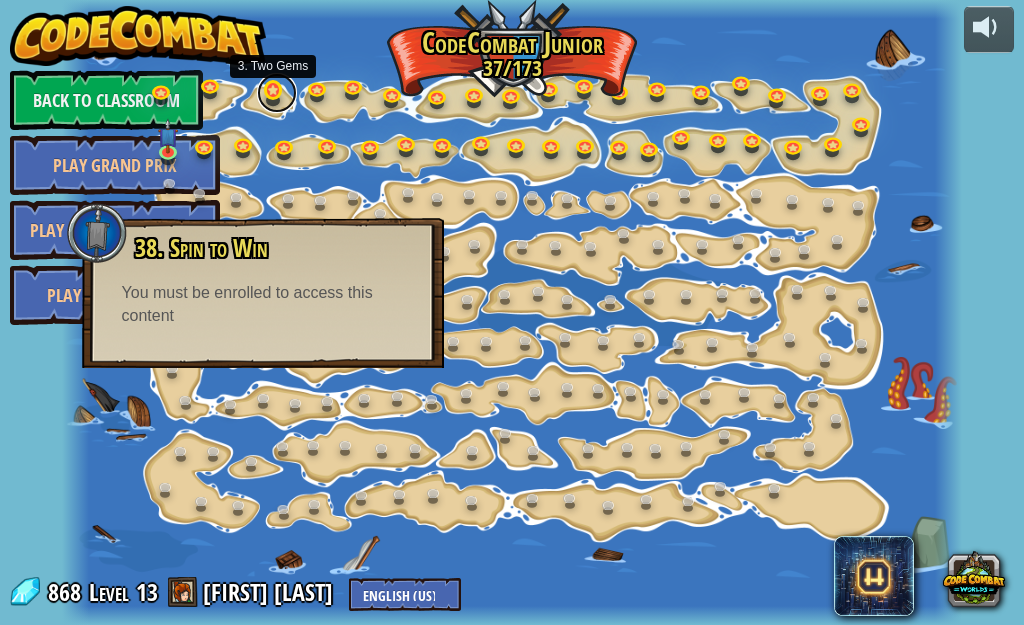 click at bounding box center (277, 93) 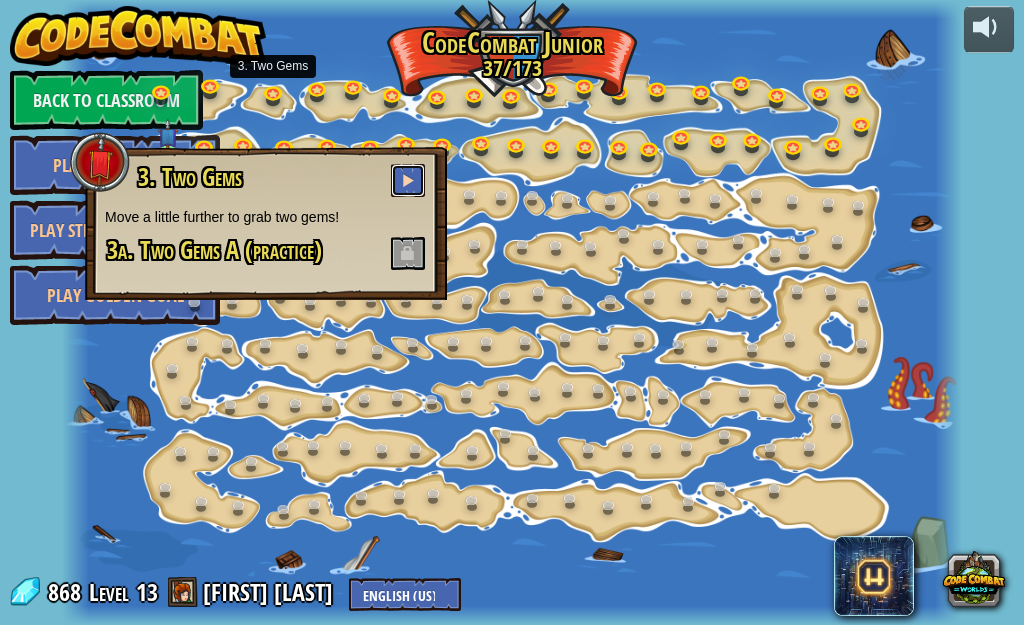 click at bounding box center [408, 180] 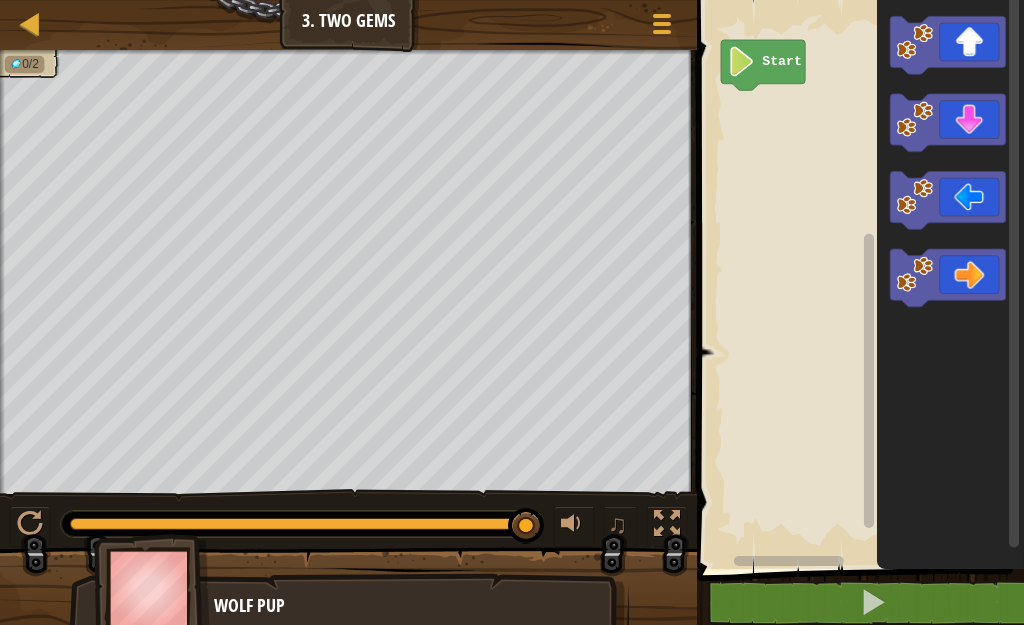 click 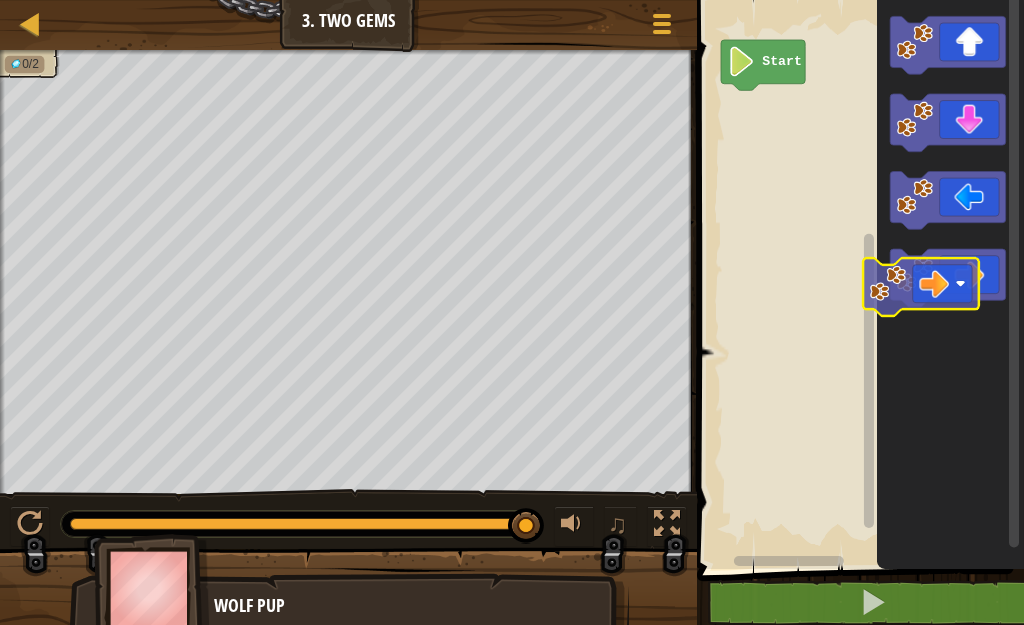 click 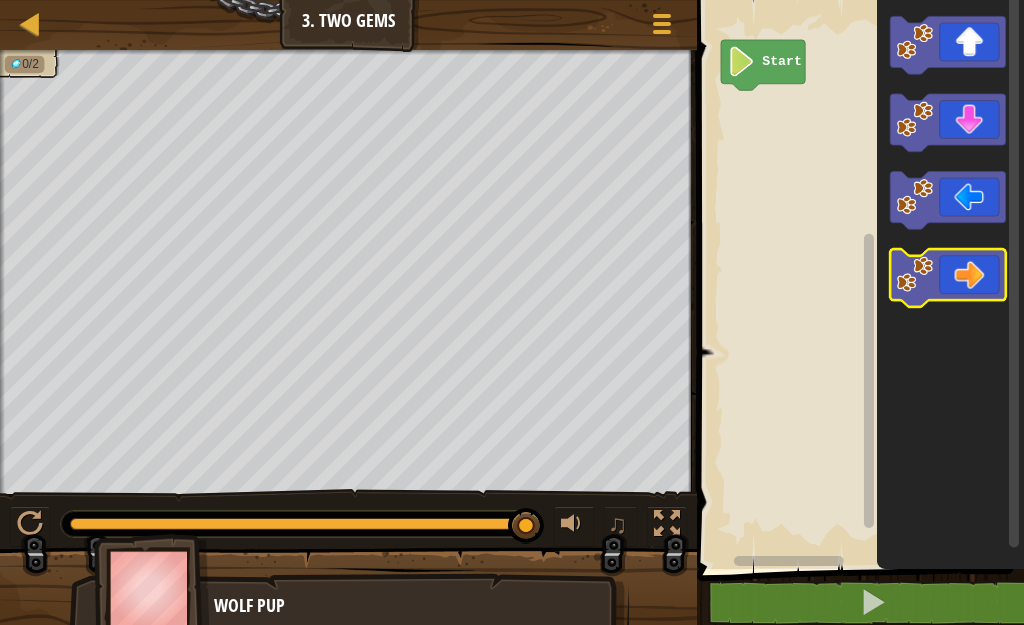 click 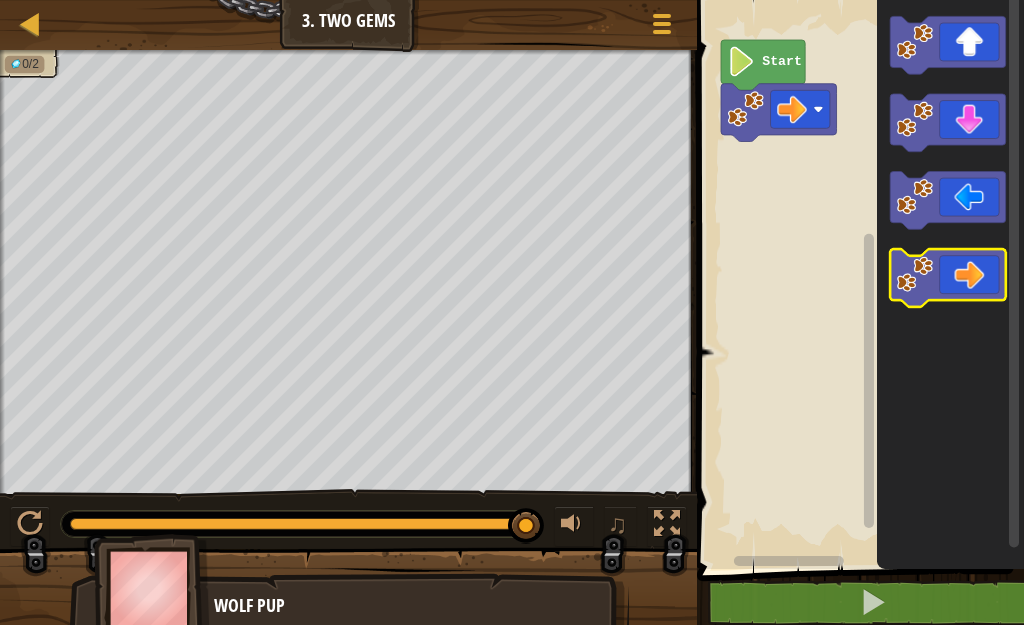 click 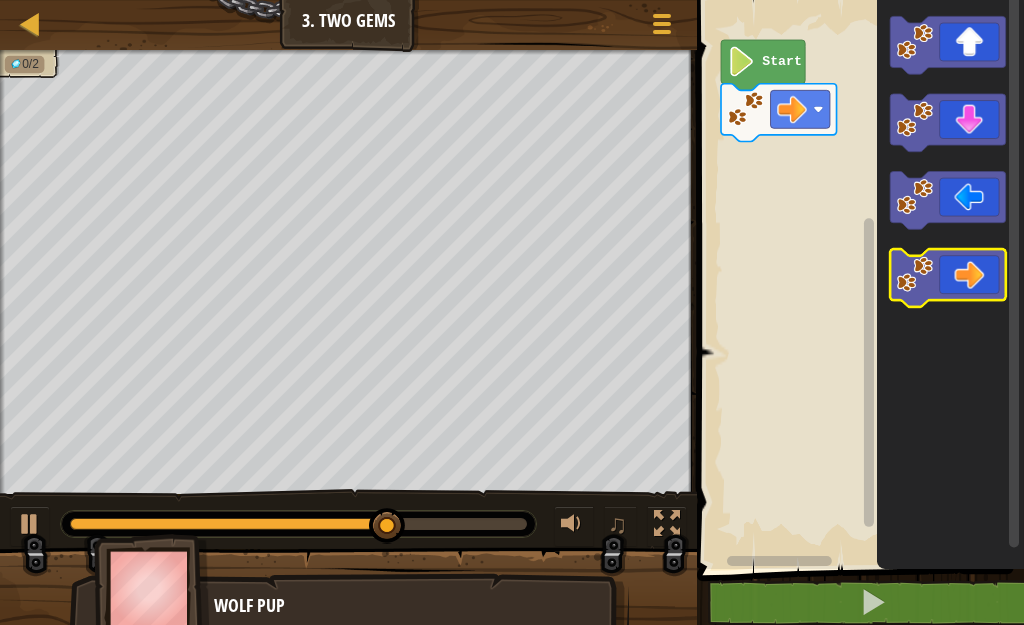 click 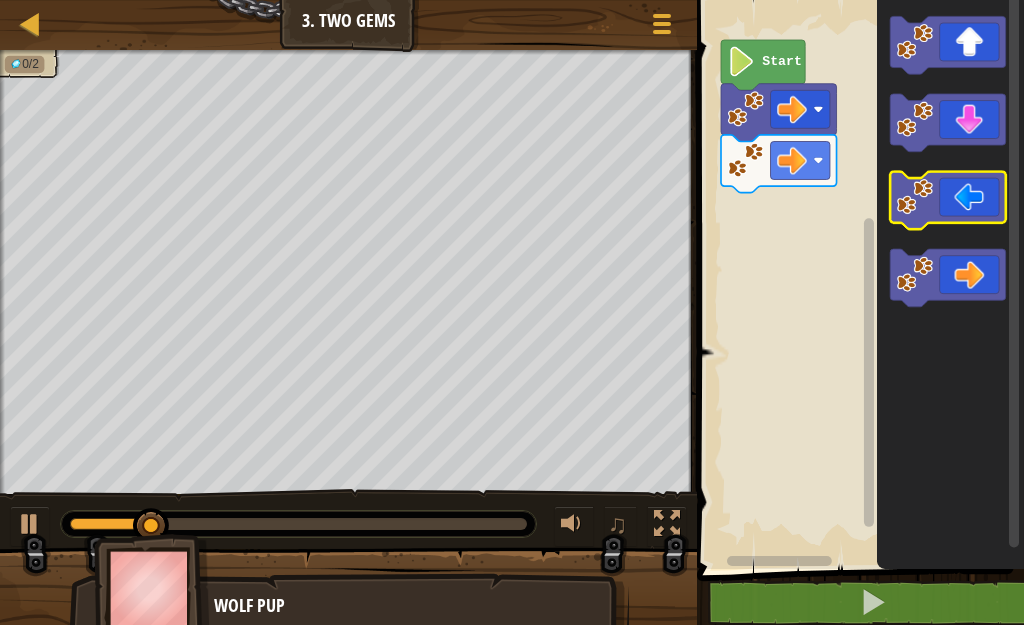 click 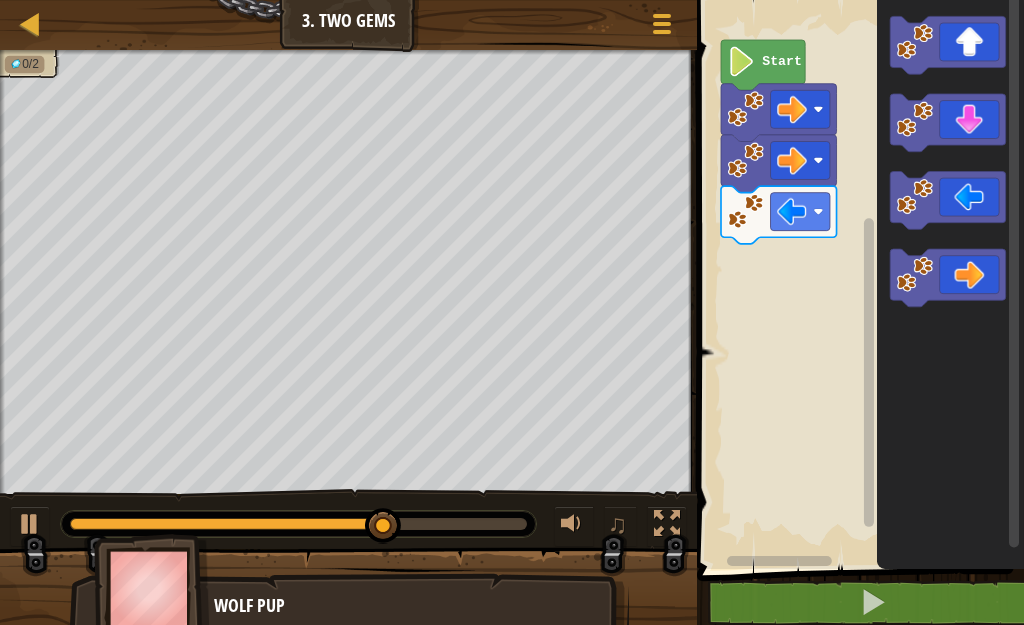 click 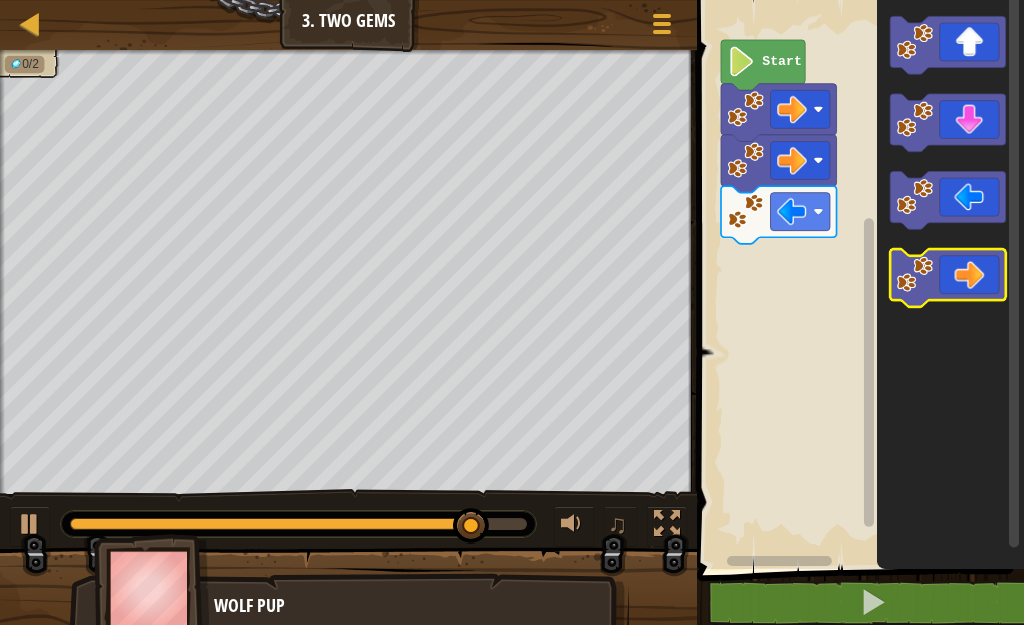 click 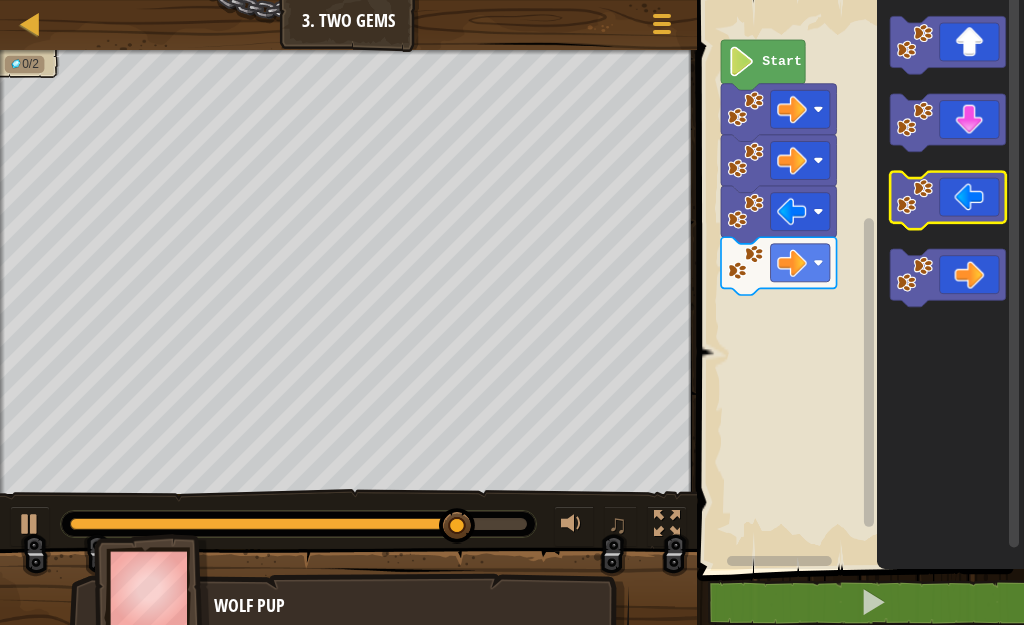 click 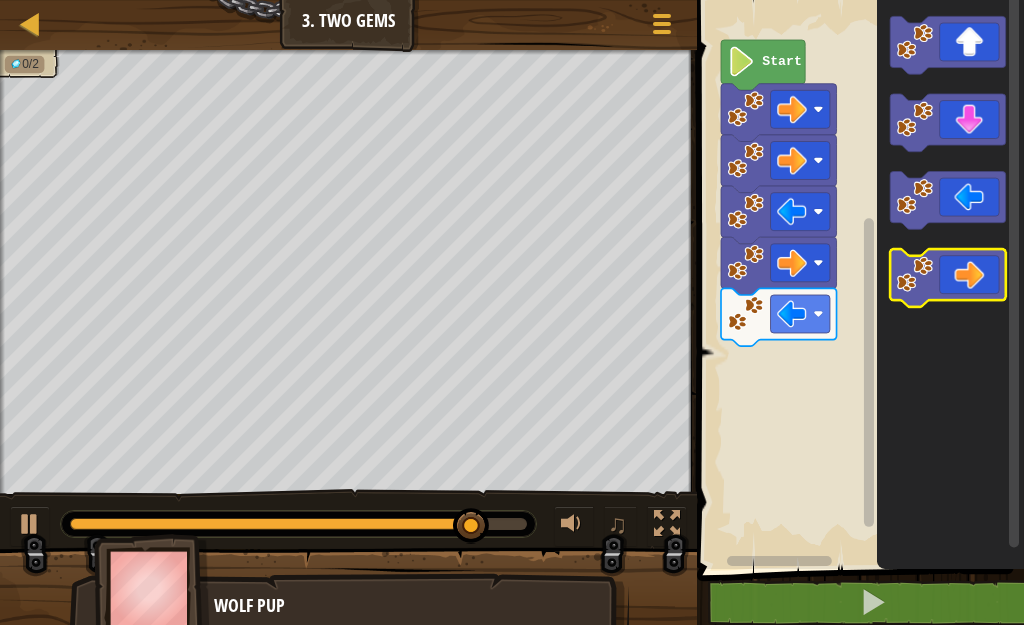 click 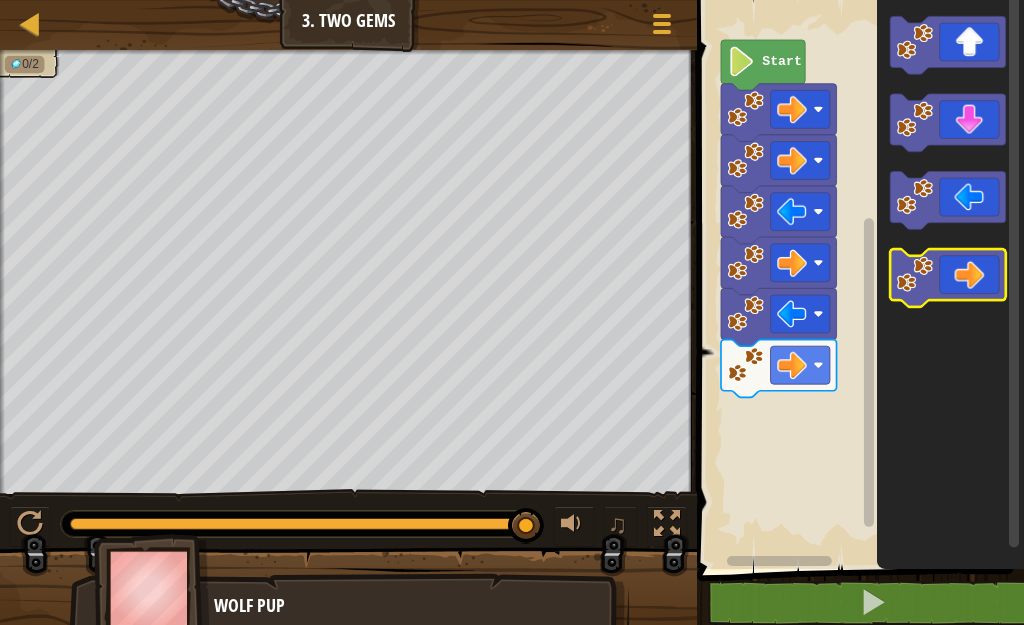 click 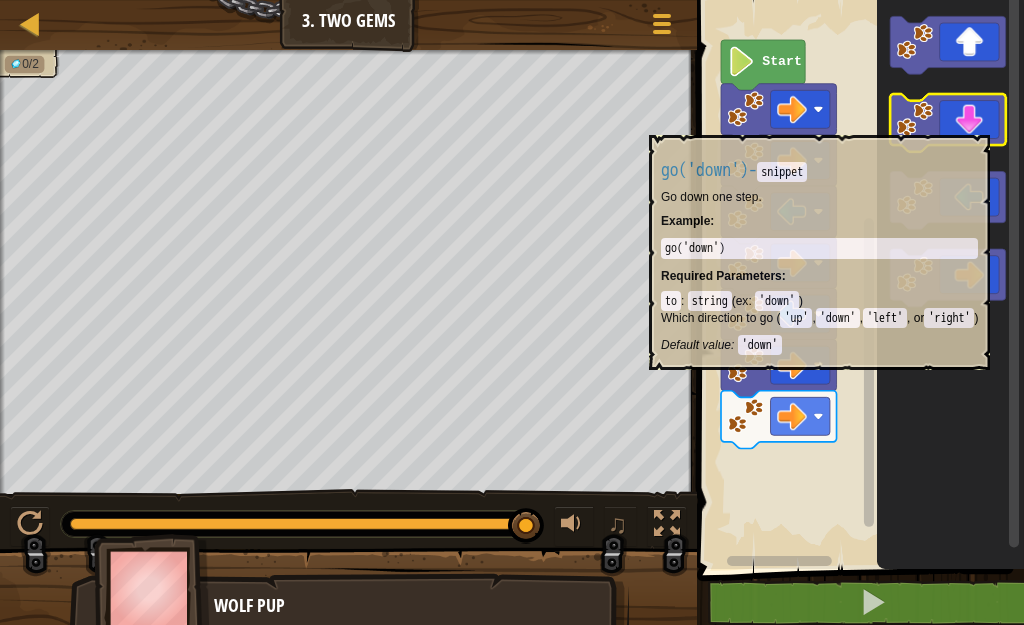 click 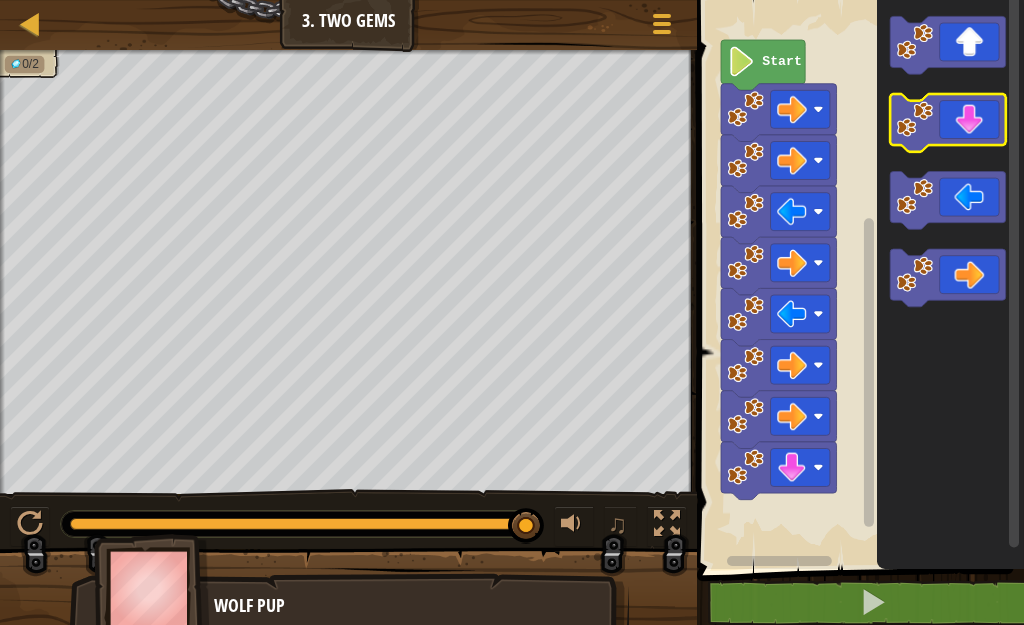 click 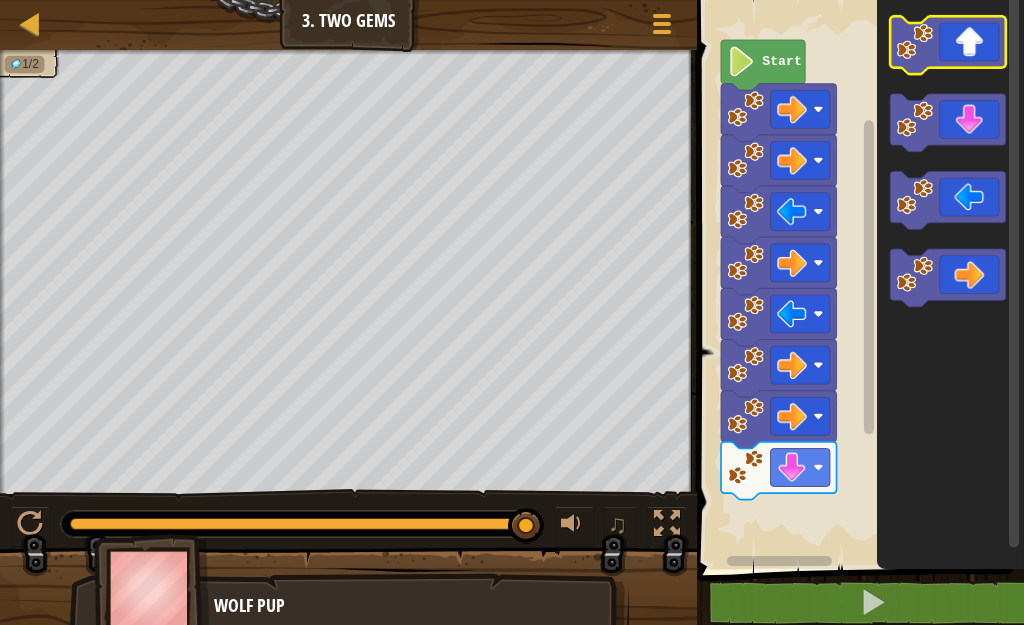 click 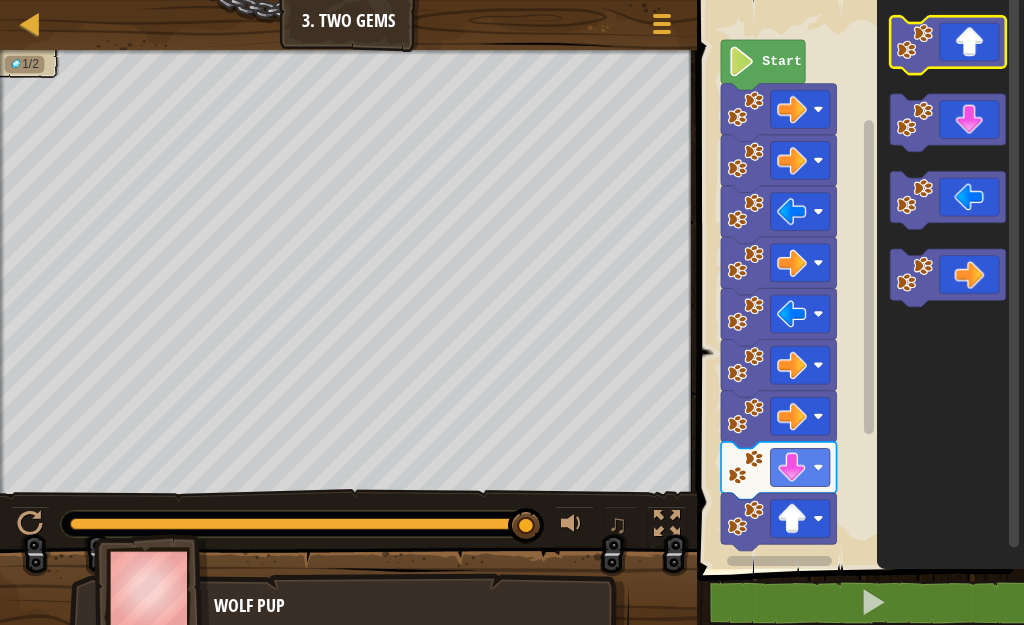 click 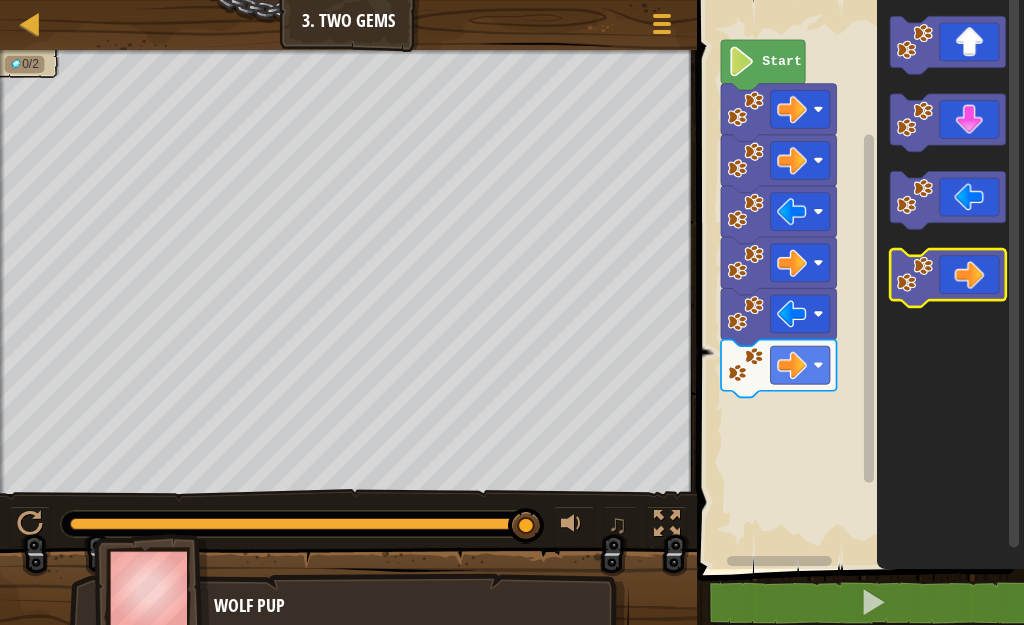 click 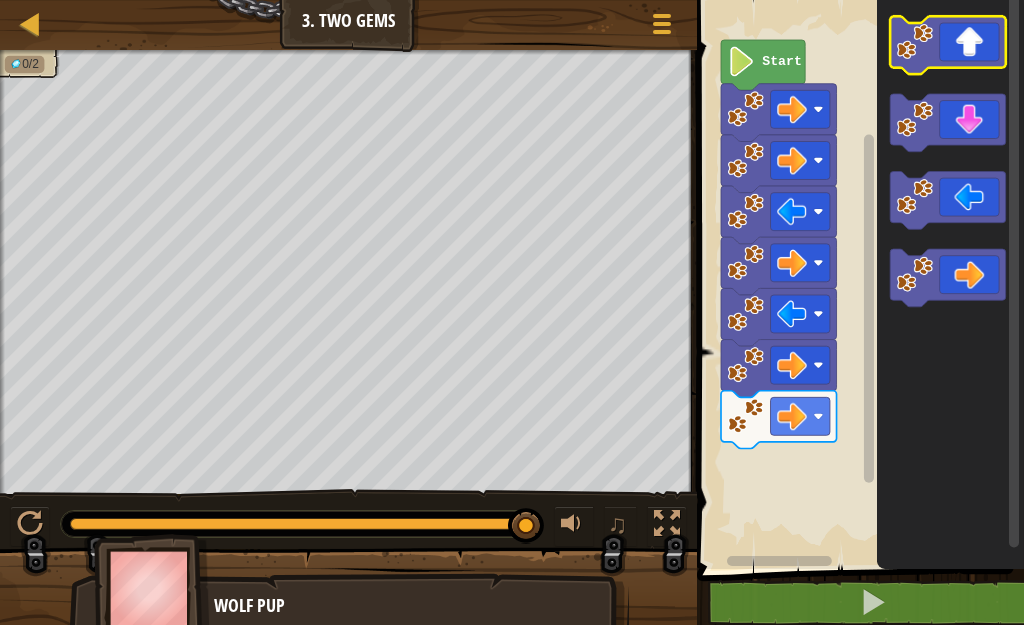 click 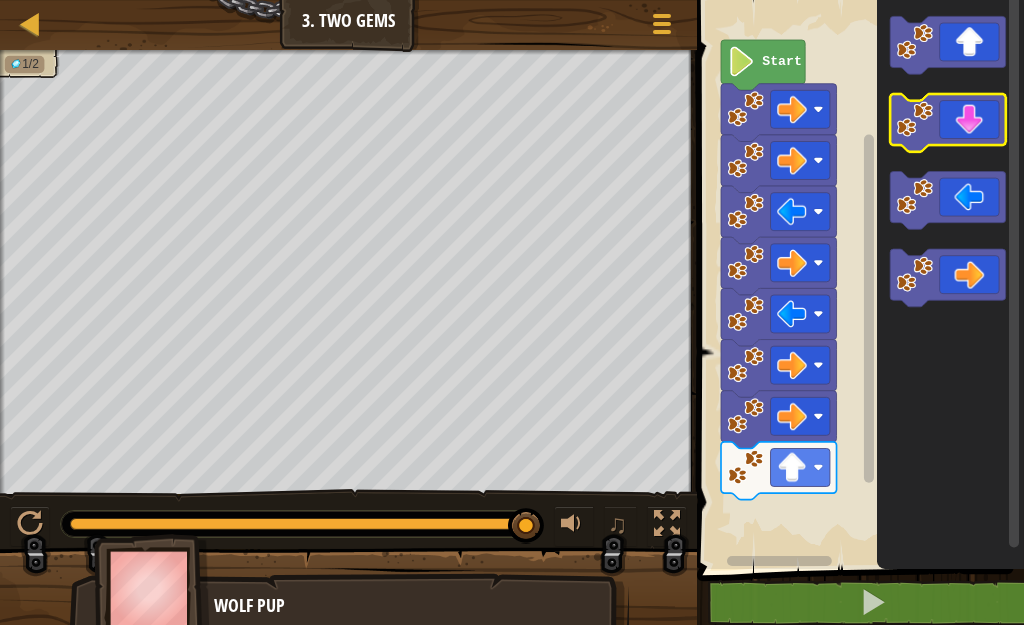 click 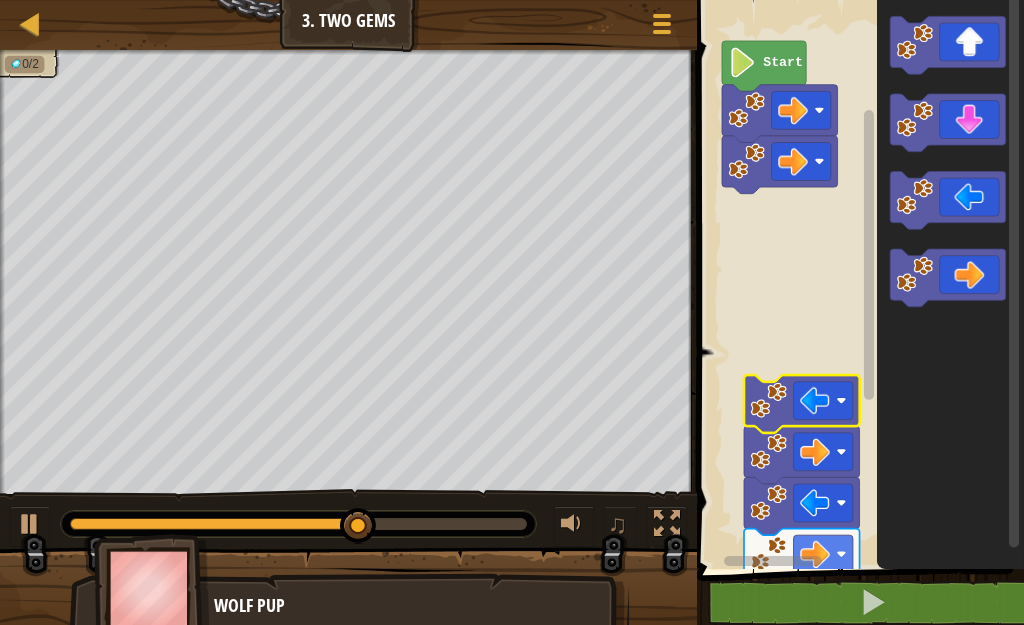 click 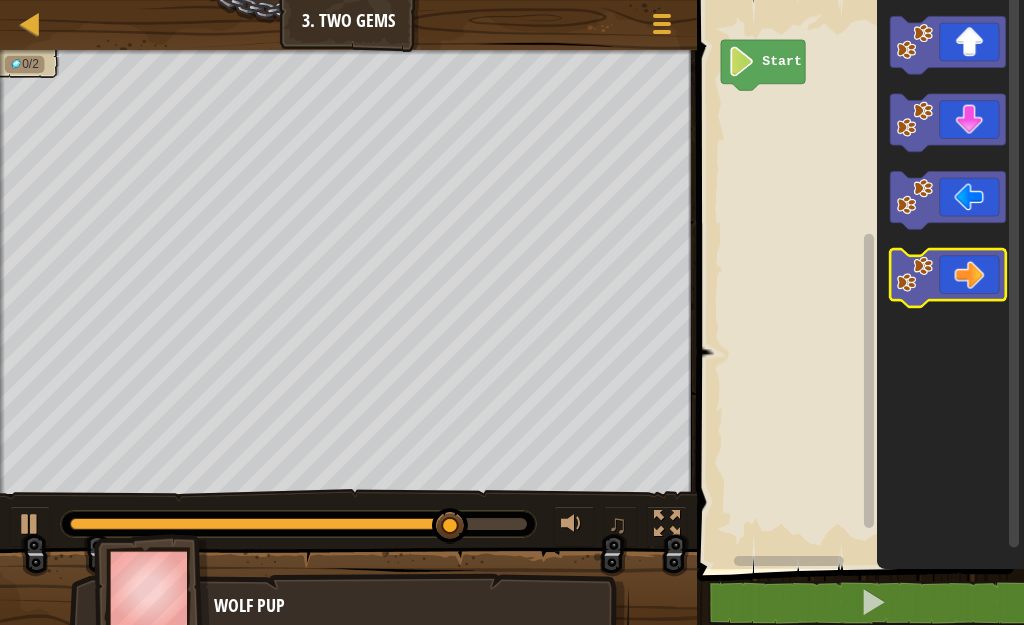 click 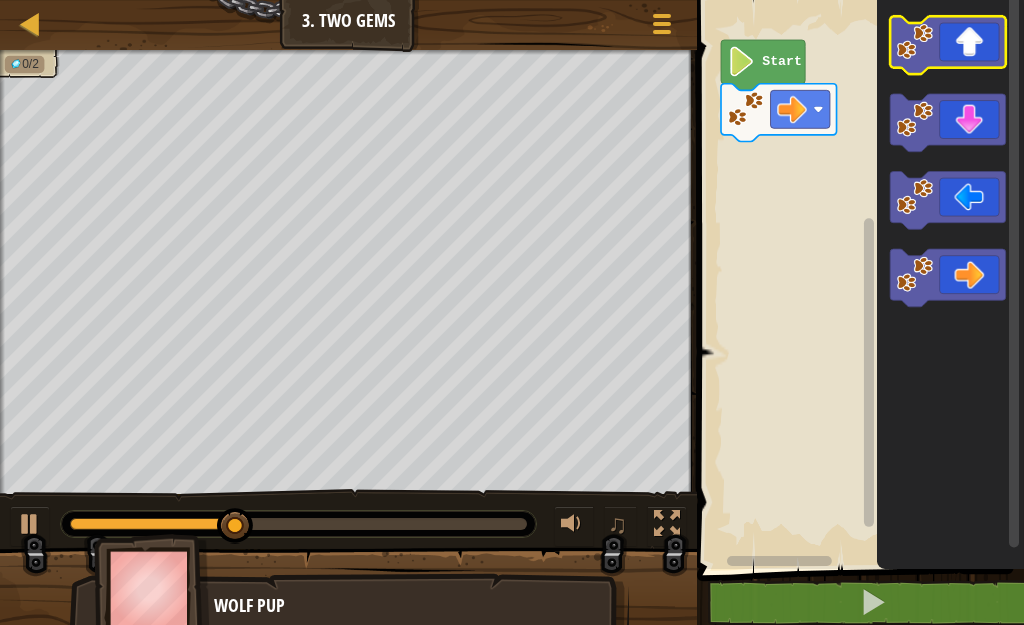 click 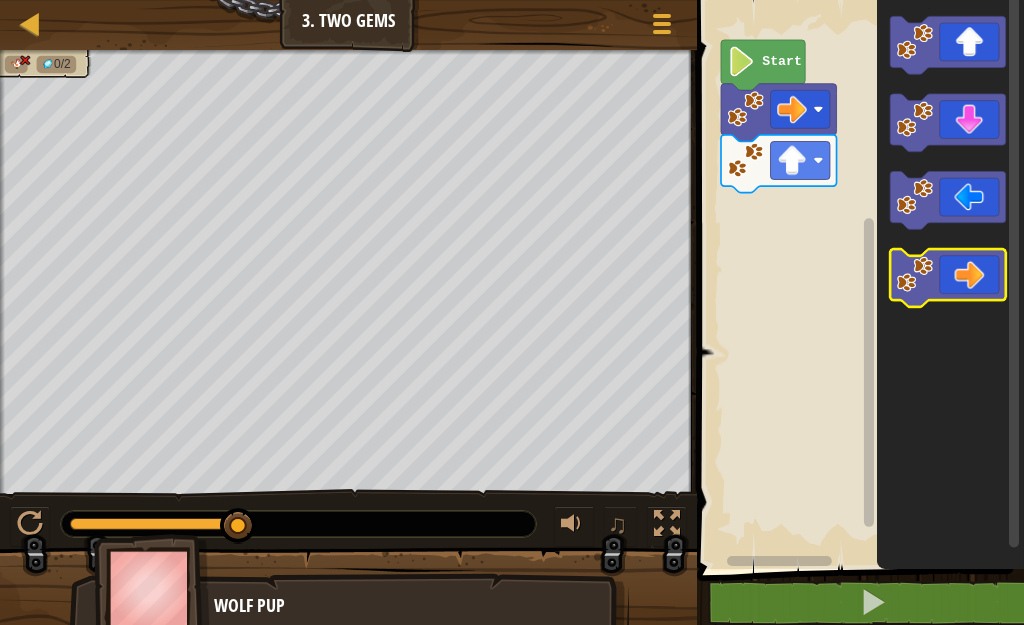 click 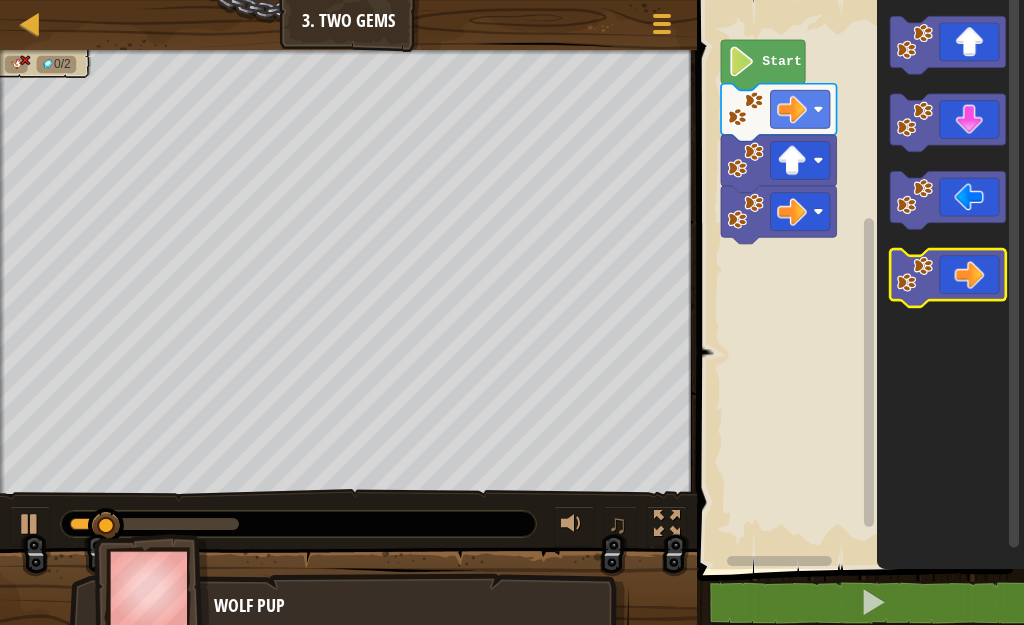 click 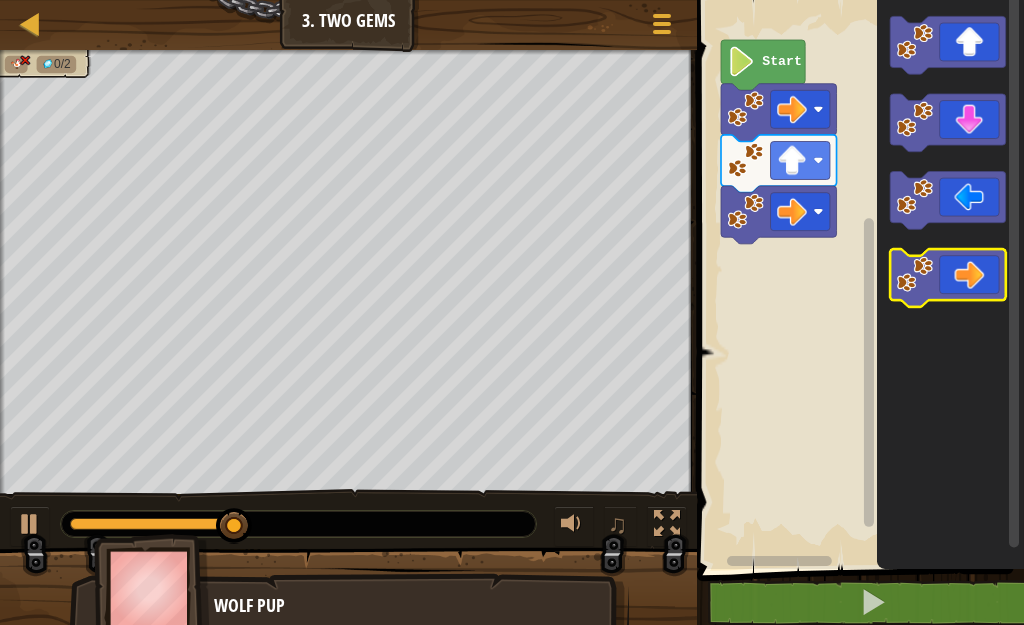 click 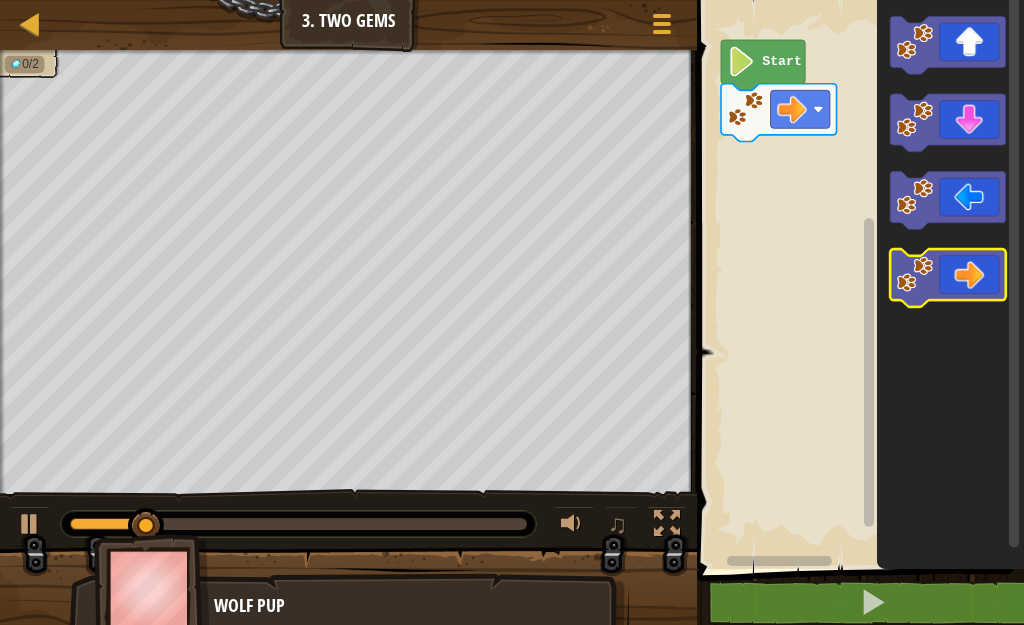 click 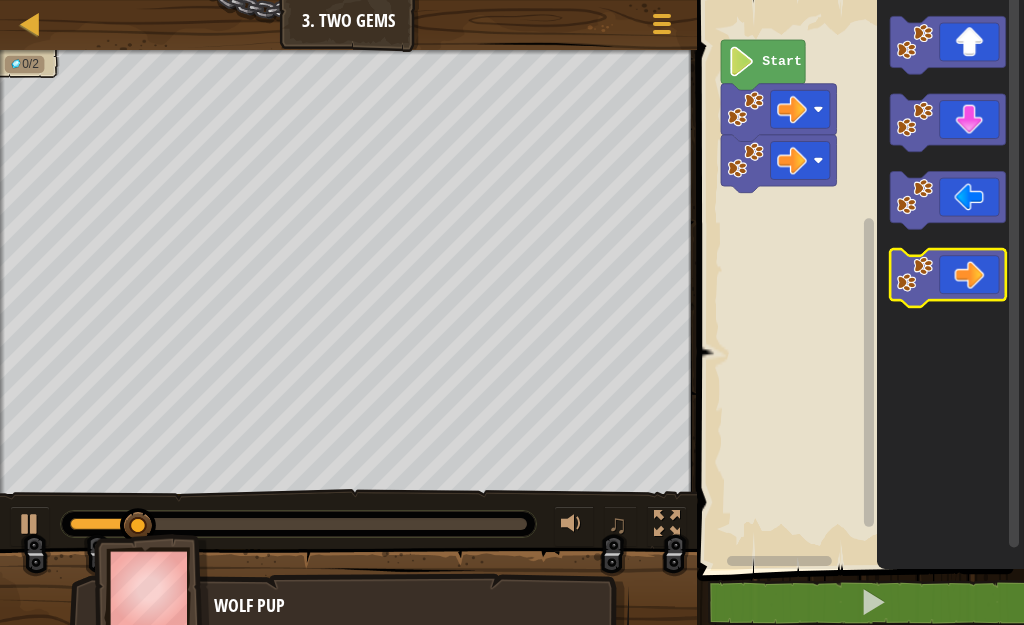 click 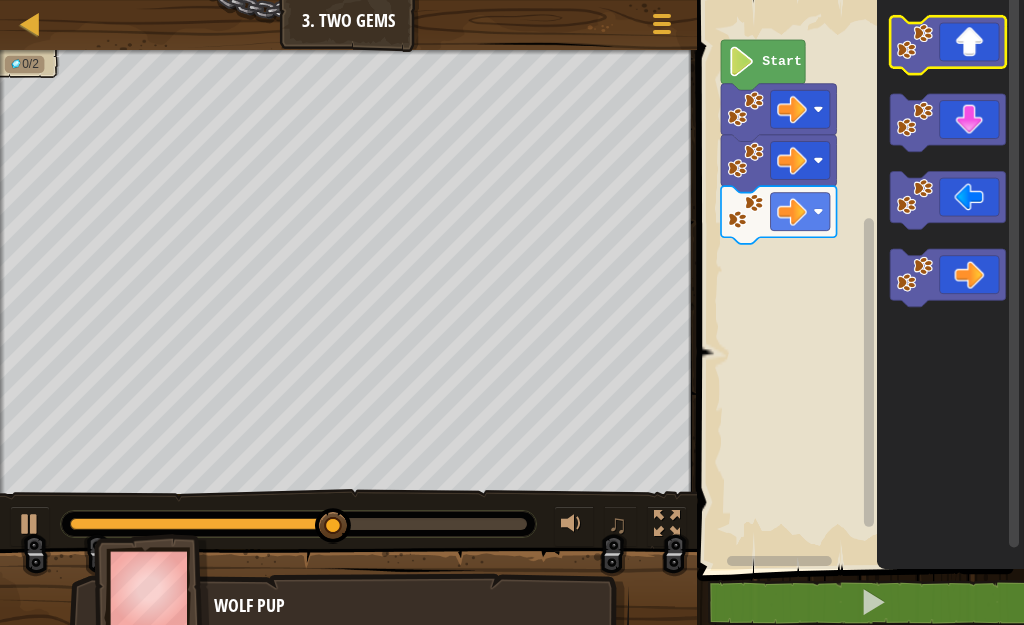 click 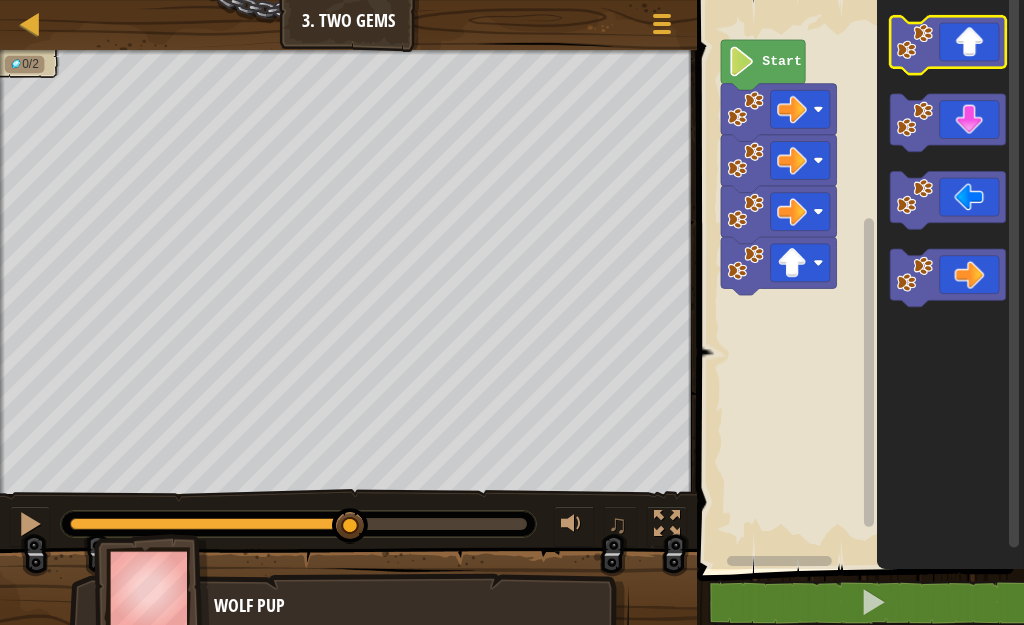 click 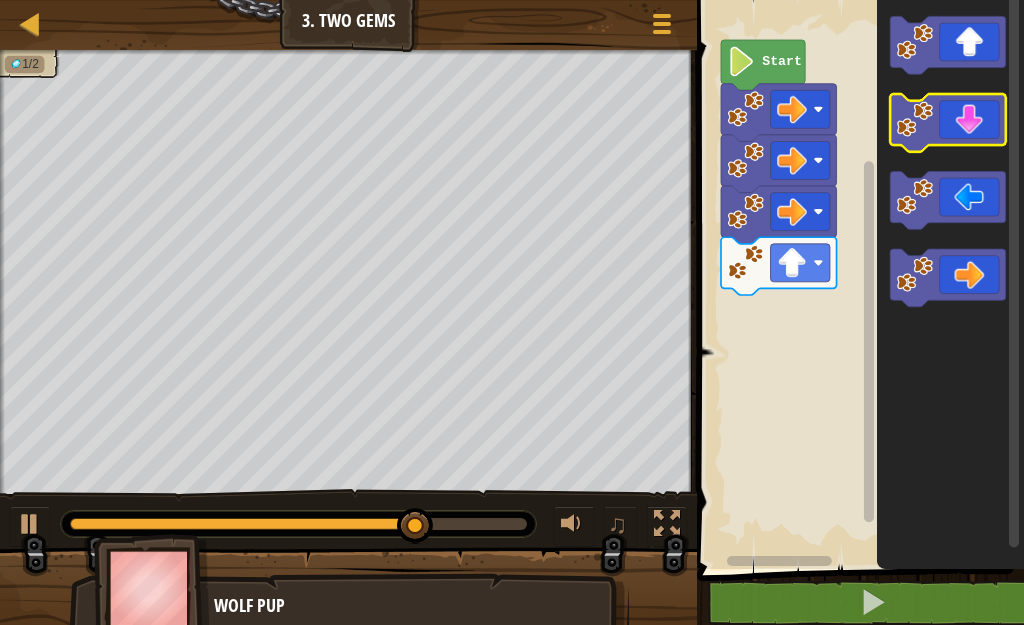 click 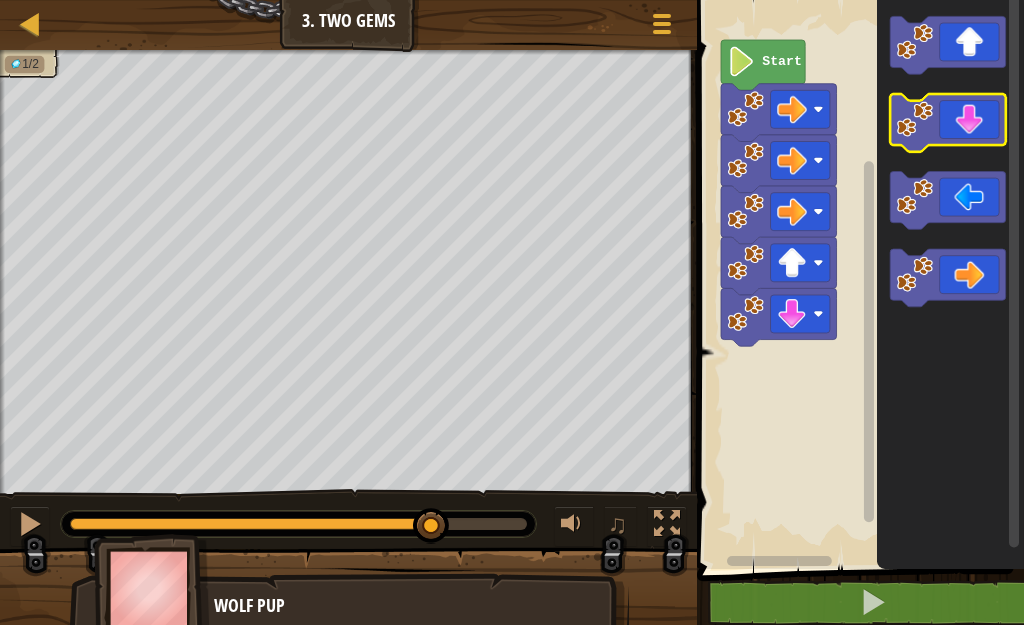 click 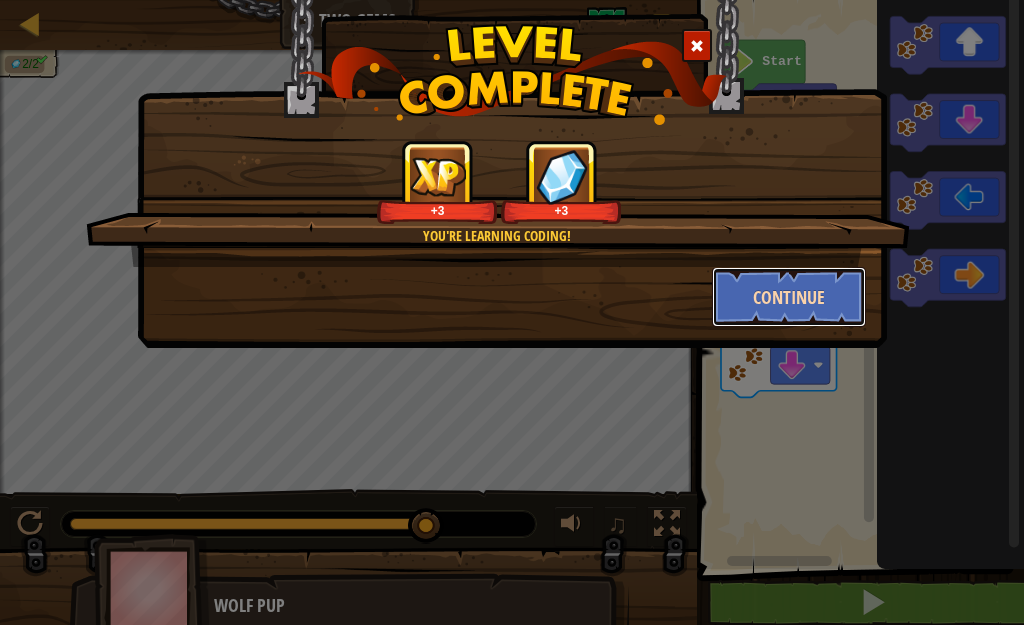 click on "Continue" at bounding box center (789, 297) 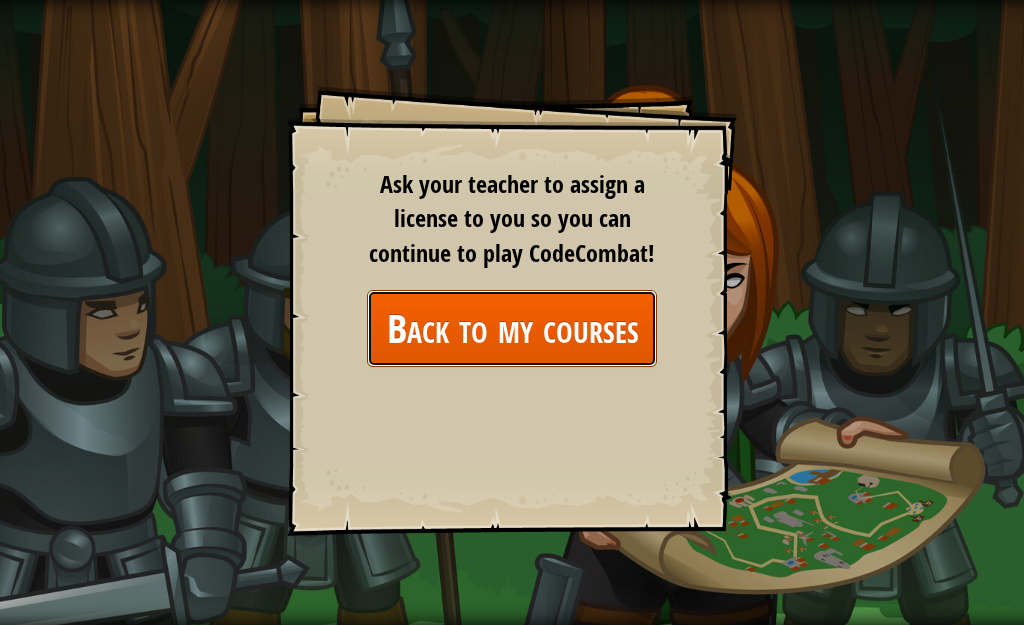 click on "Back to my courses" at bounding box center (512, 328) 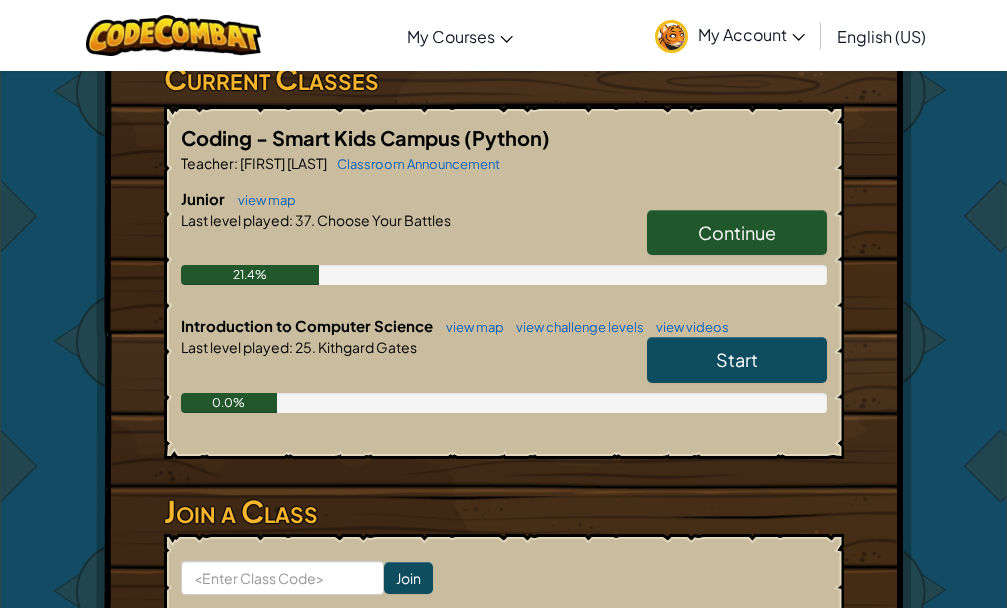 scroll, scrollTop: 200, scrollLeft: 0, axis: vertical 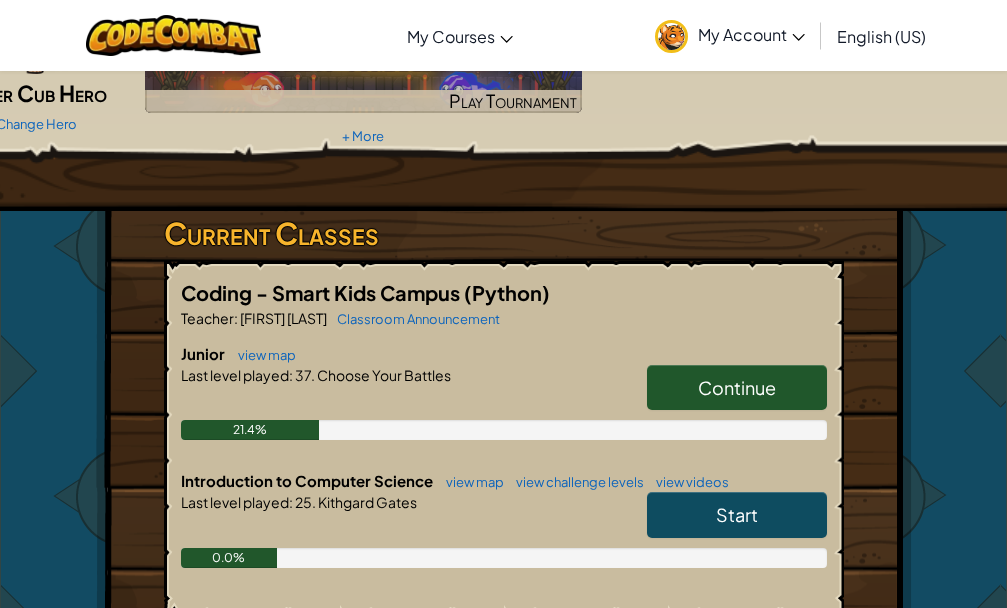 click on "Start" at bounding box center (737, 515) 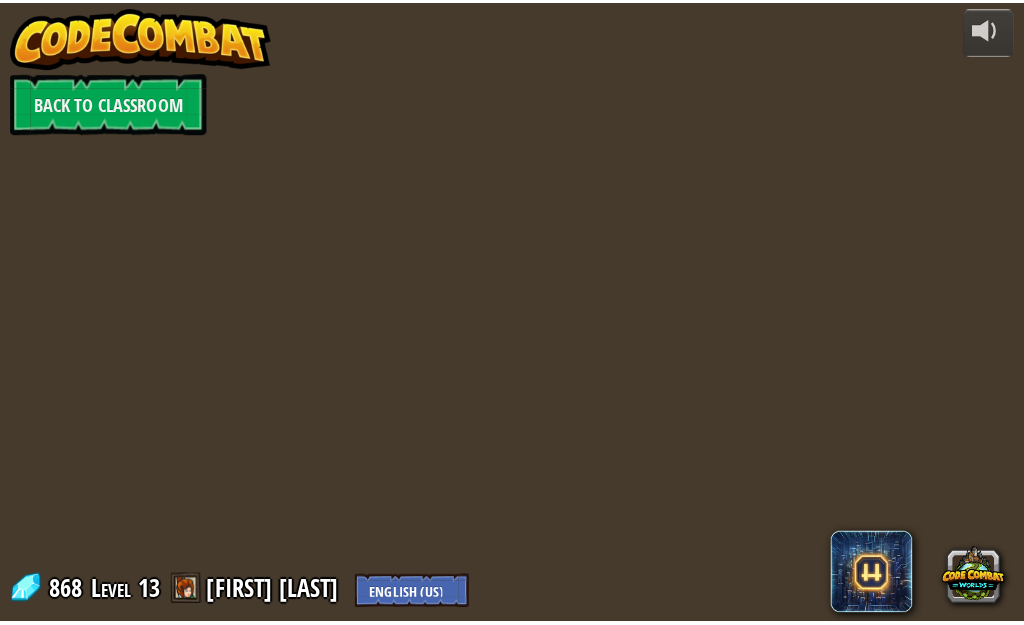 scroll, scrollTop: 0, scrollLeft: 0, axis: both 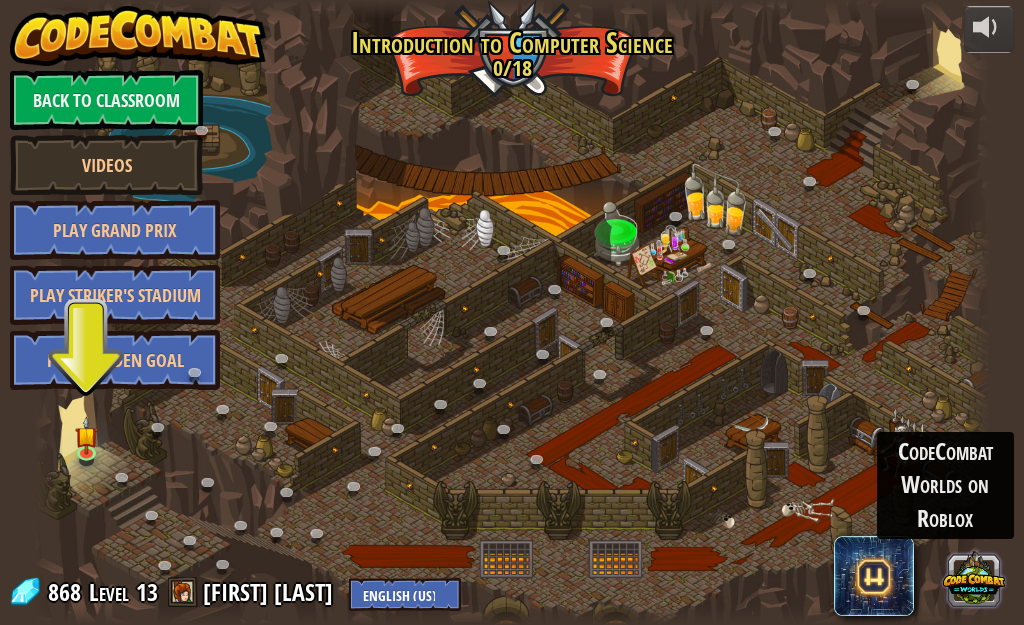 click at bounding box center [974, 578] 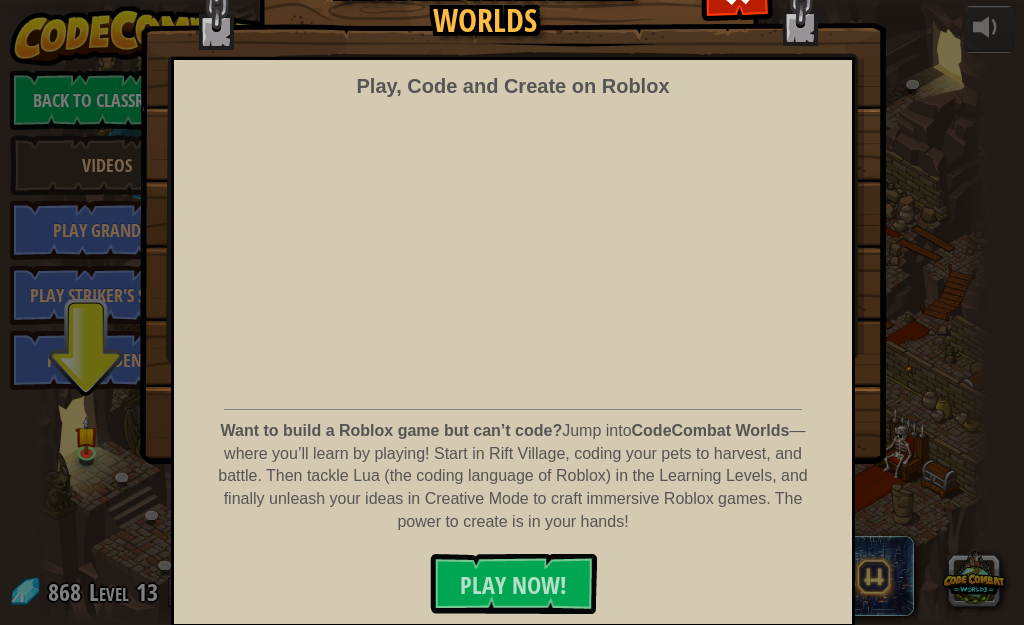 scroll, scrollTop: 120, scrollLeft: 0, axis: vertical 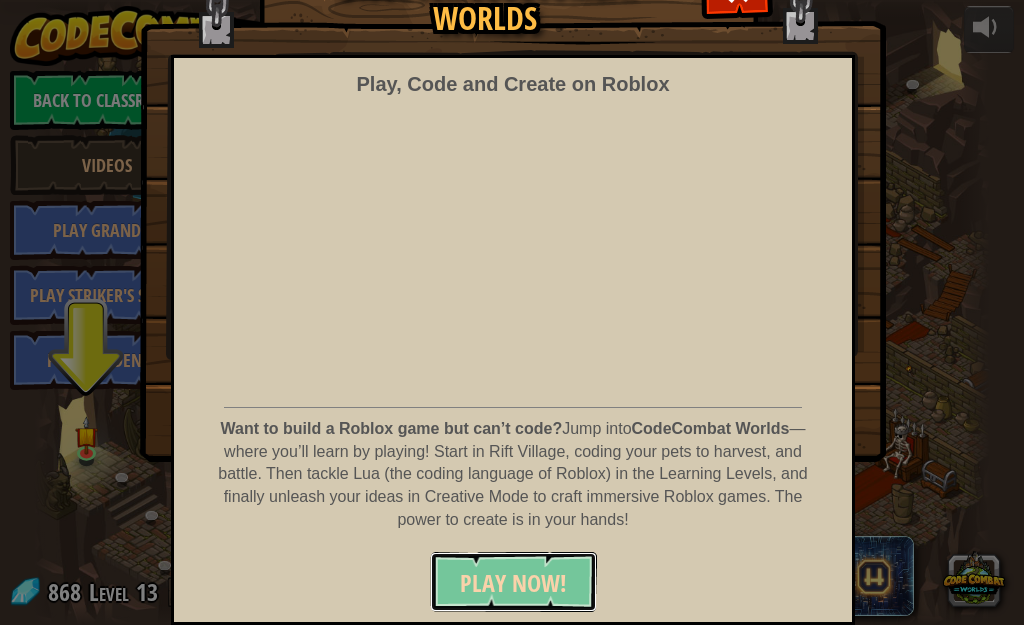 click on "PLAY NOW!" at bounding box center (513, 583) 